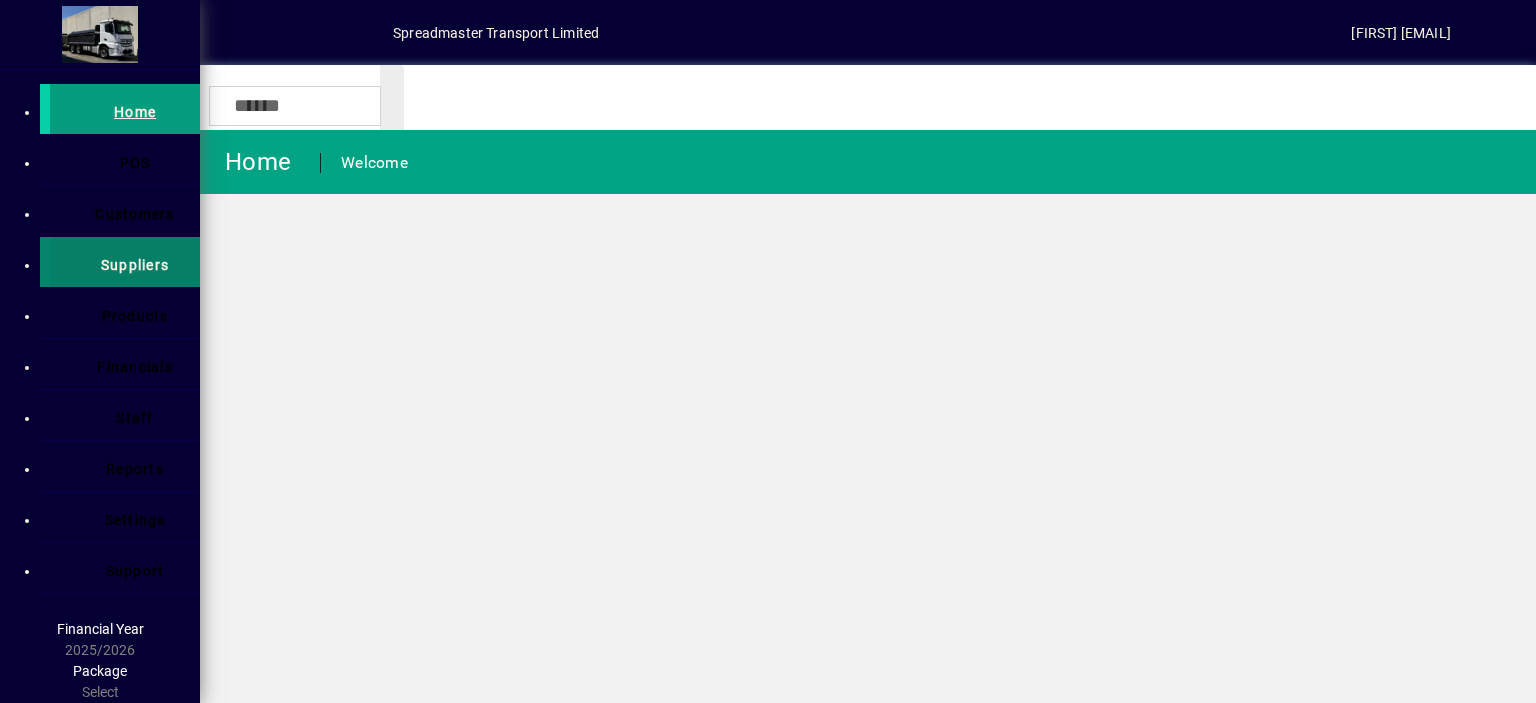 scroll, scrollTop: 0, scrollLeft: 0, axis: both 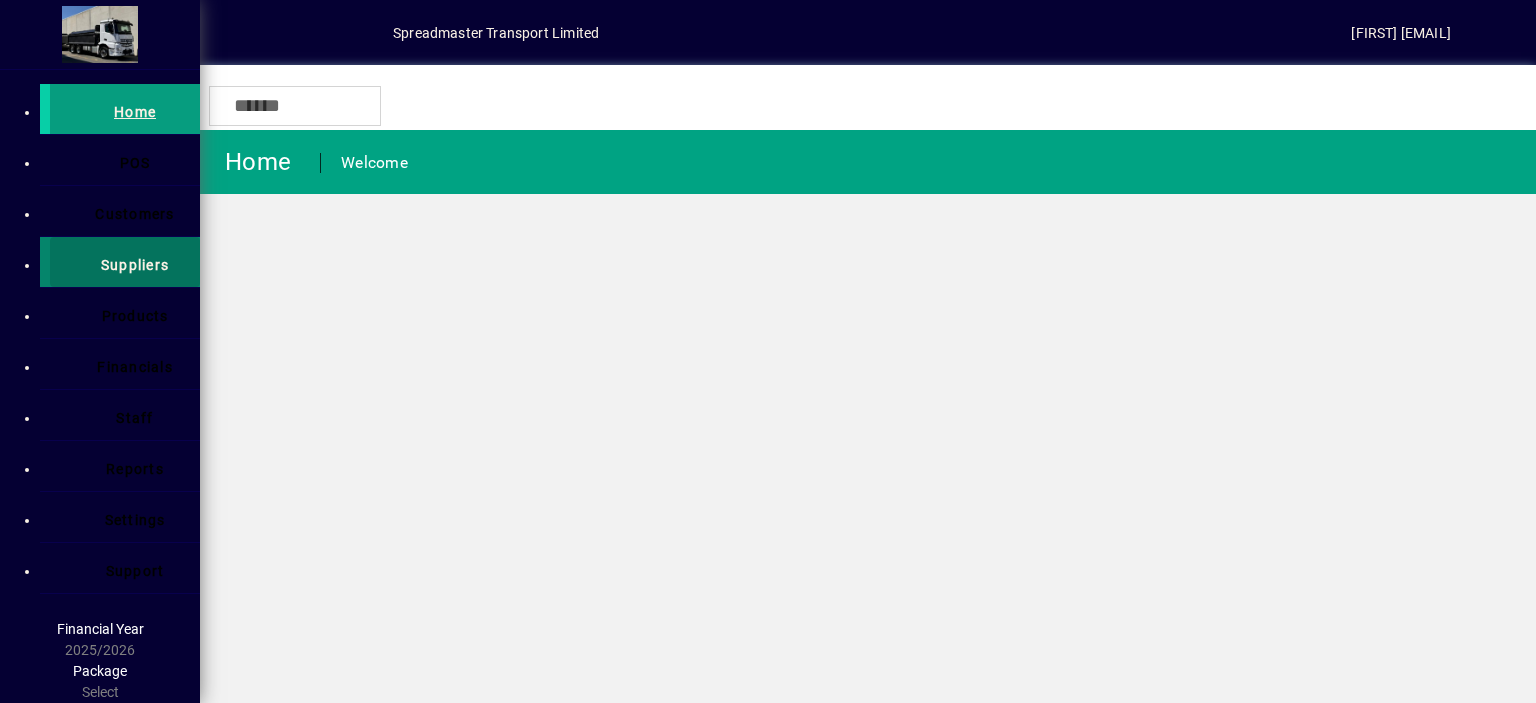 click on "Suppliers" at bounding box center [135, 265] 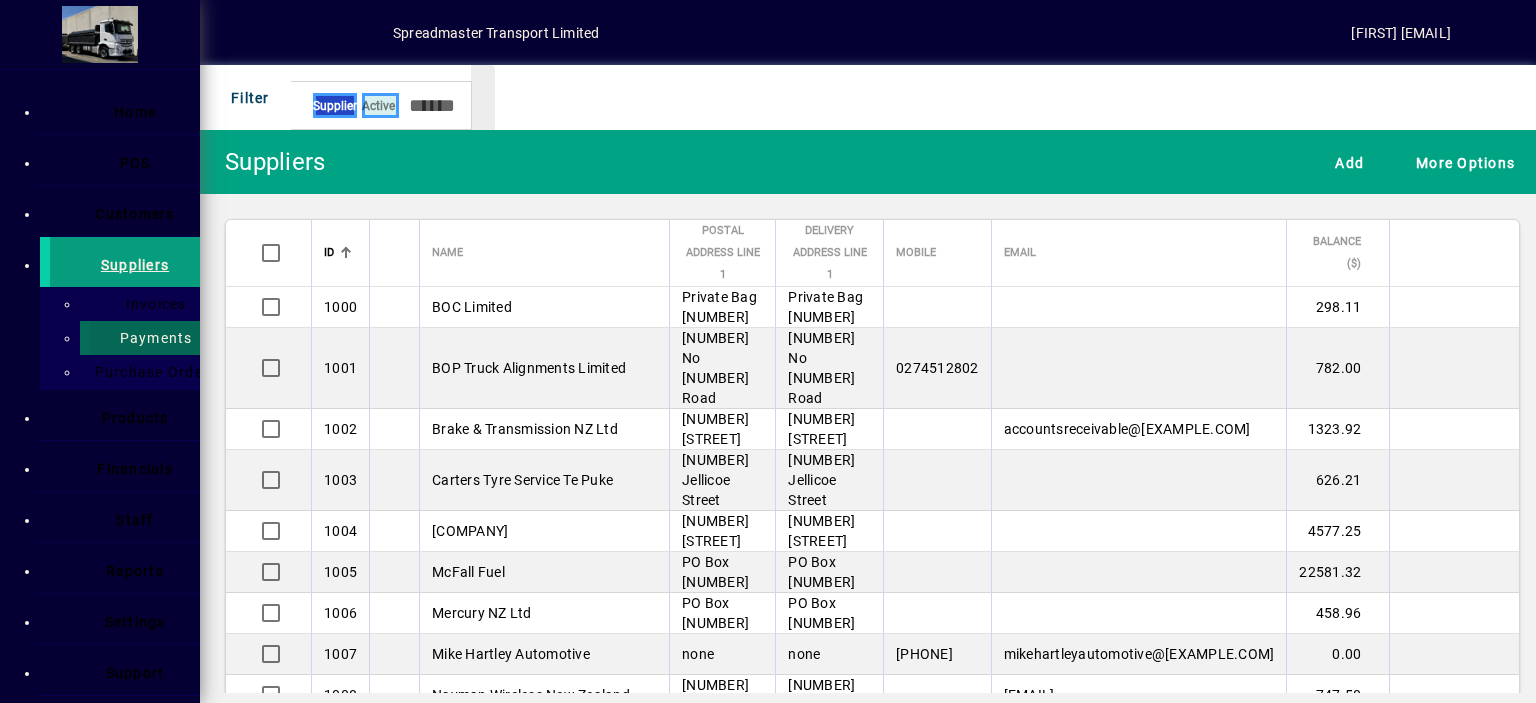 click on "Payments" at bounding box center [150, 338] 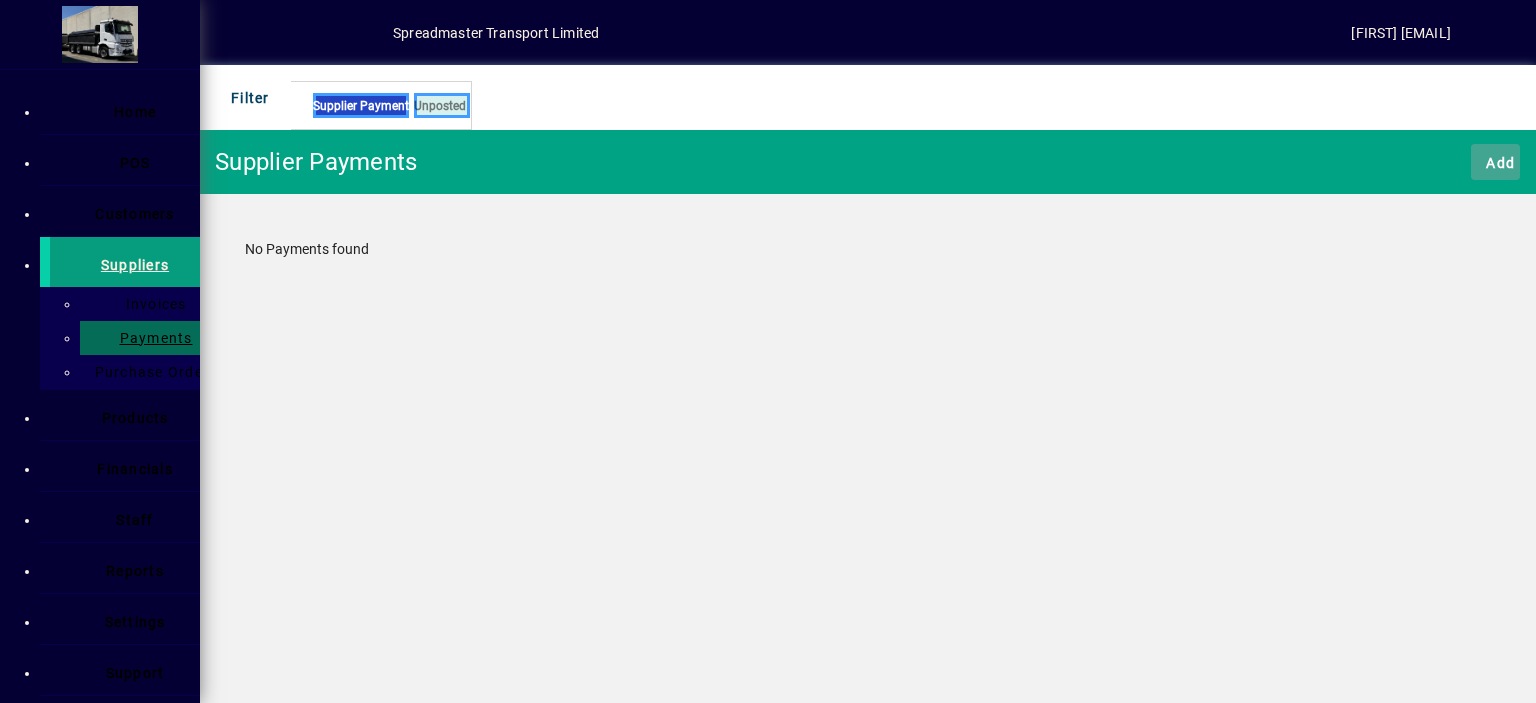 click on "Add" at bounding box center [1495, 162] 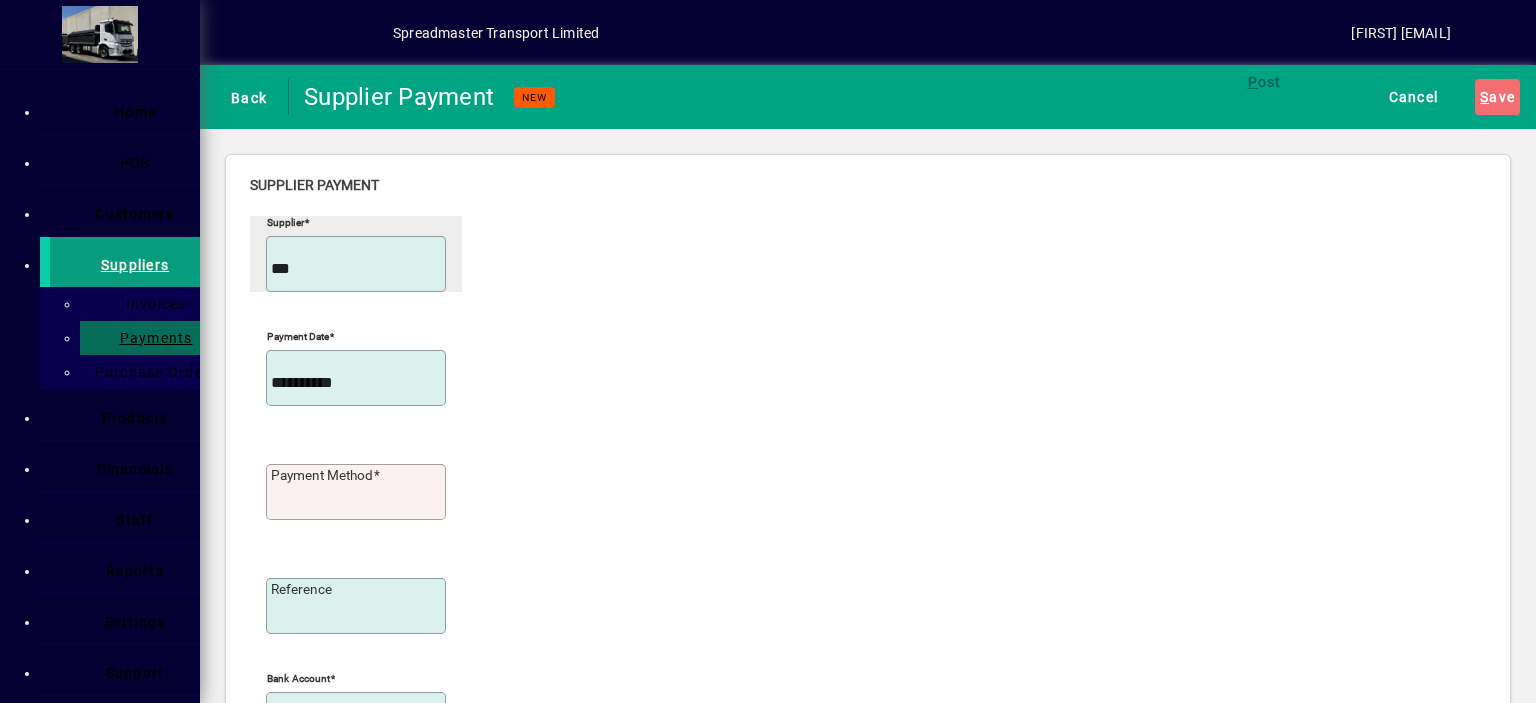 type on "***" 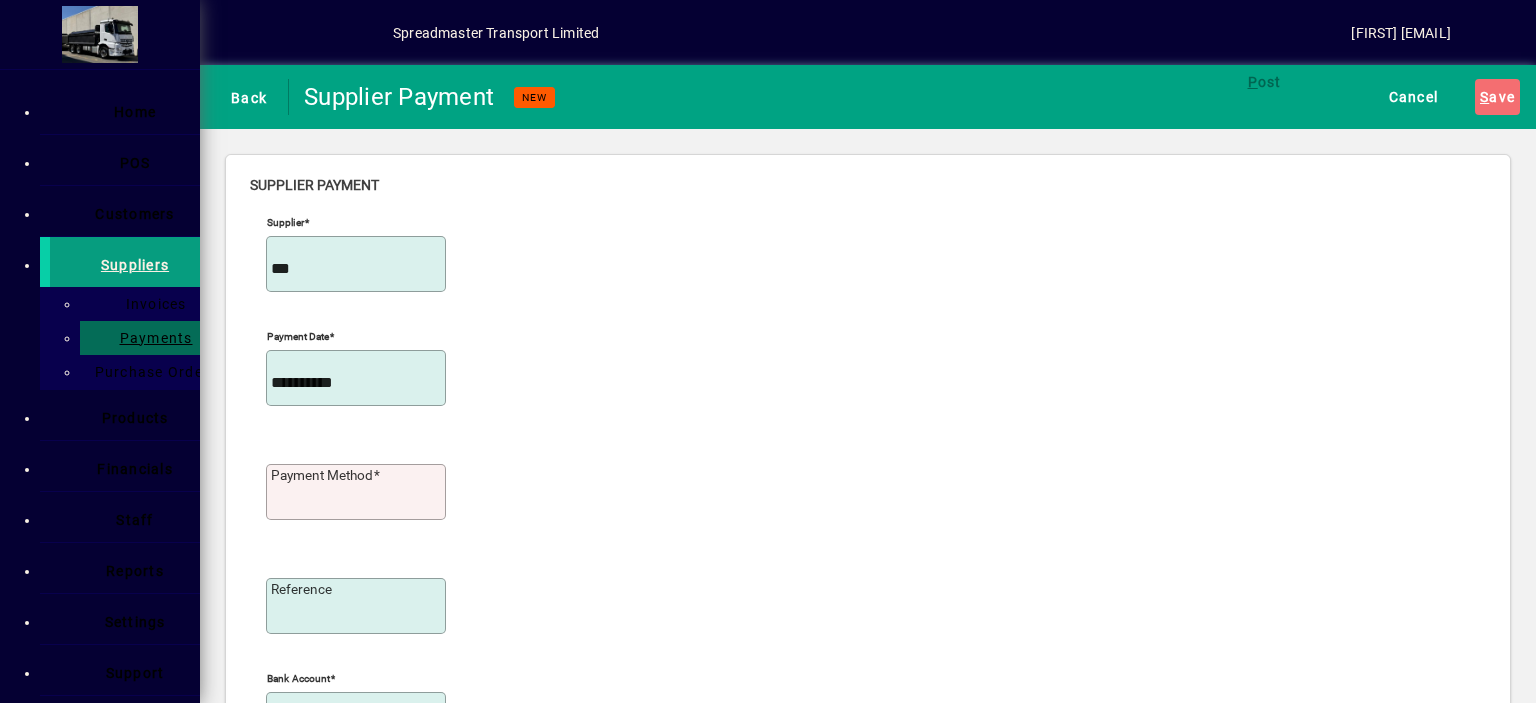 click on "[COMPANY]" at bounding box center [103, 34] 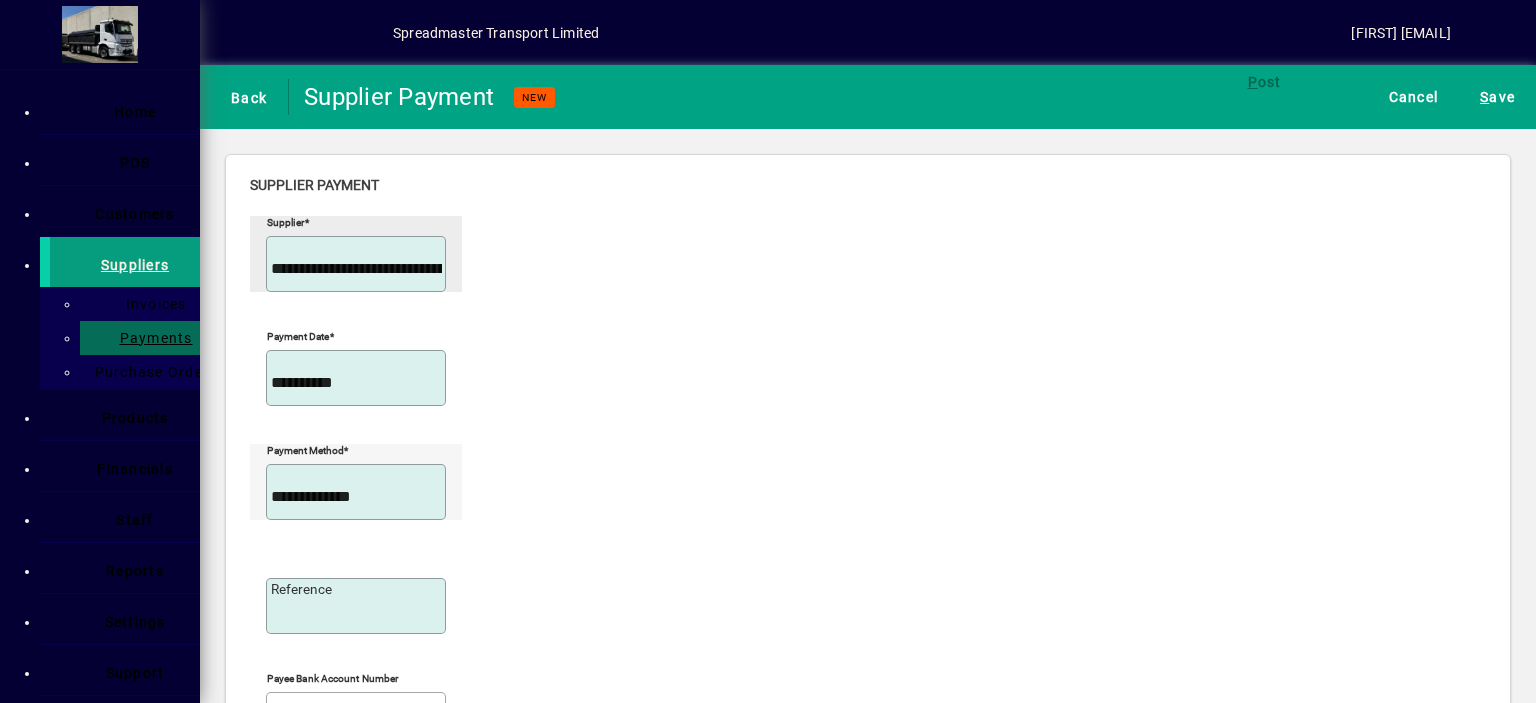 click at bounding box center [442, 497] 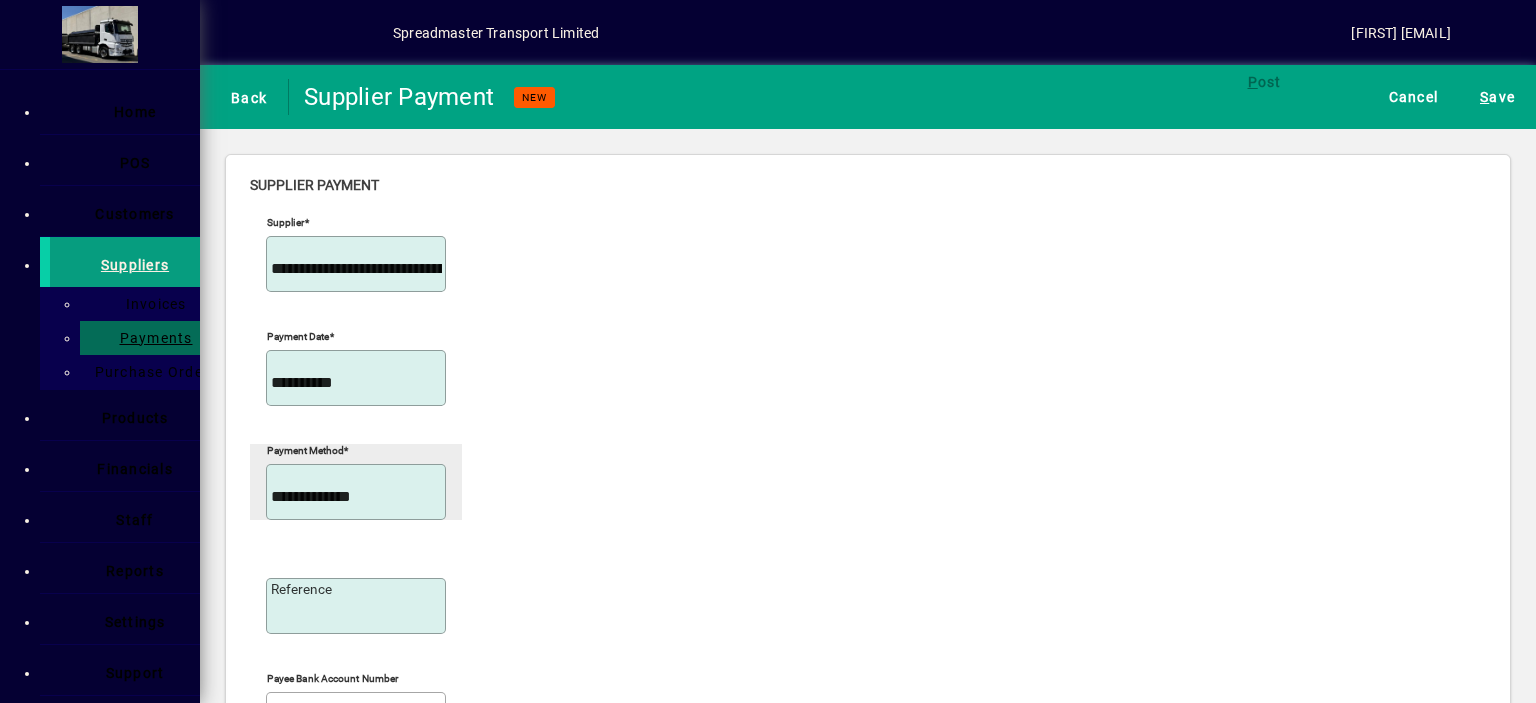 click on "Direct from bank" at bounding box center [71, 34] 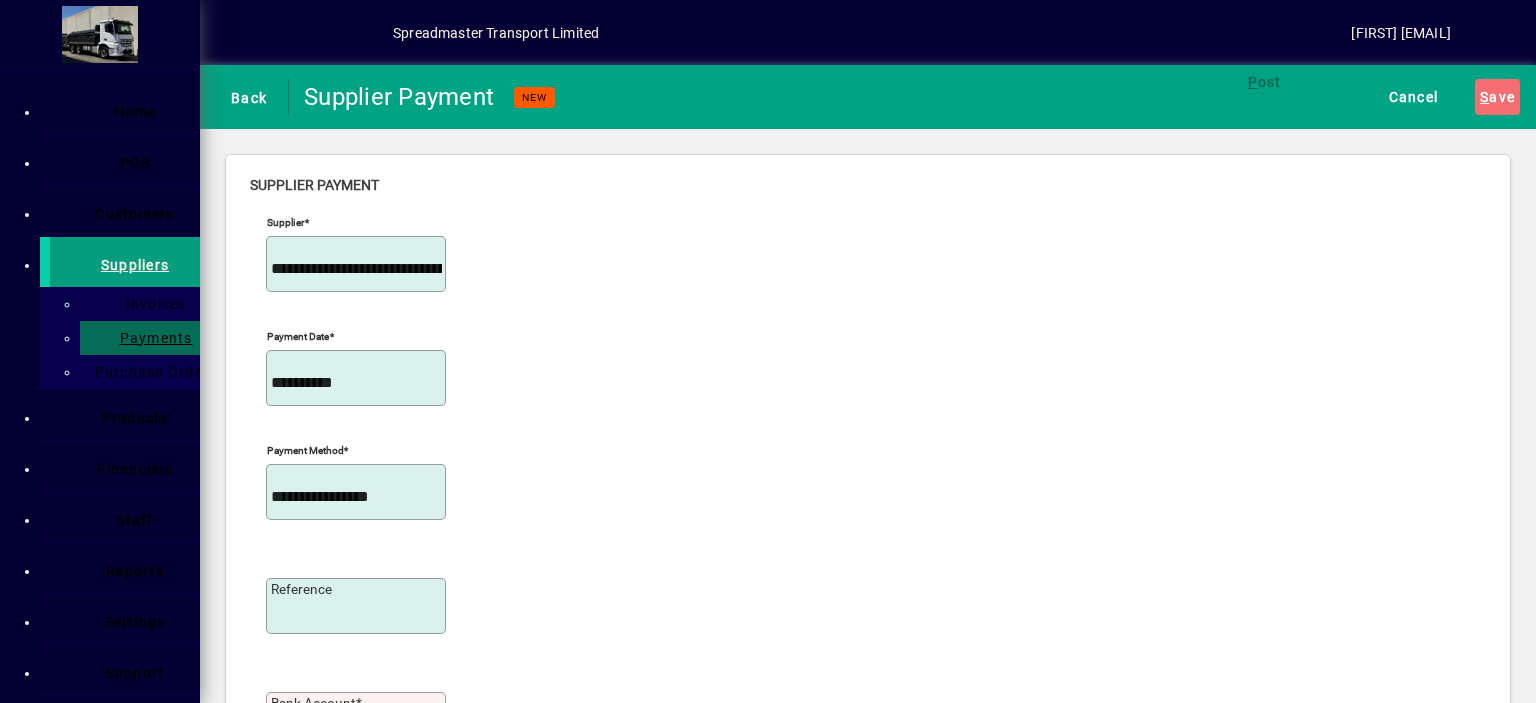 click on "Payment Amount ($)" at bounding box center (358, 953) 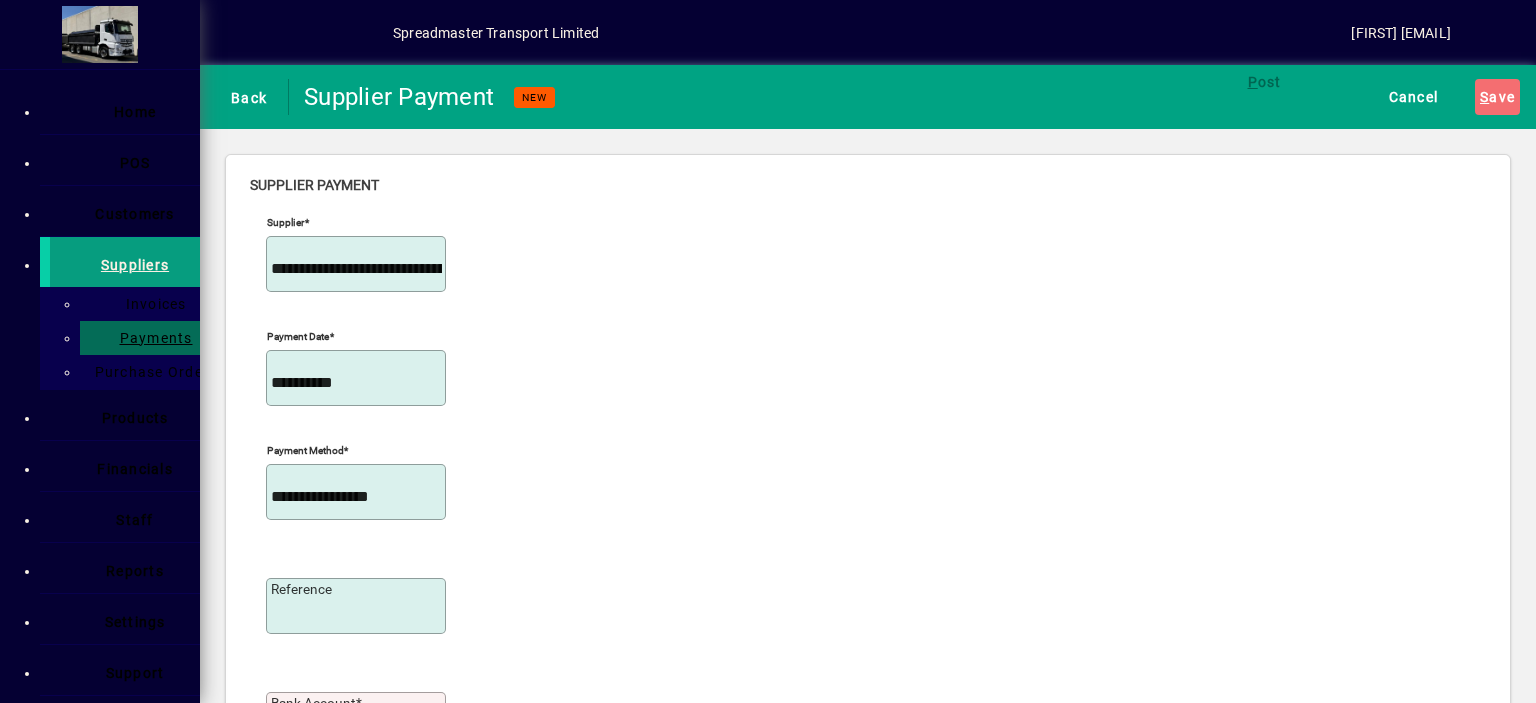 type on "******" 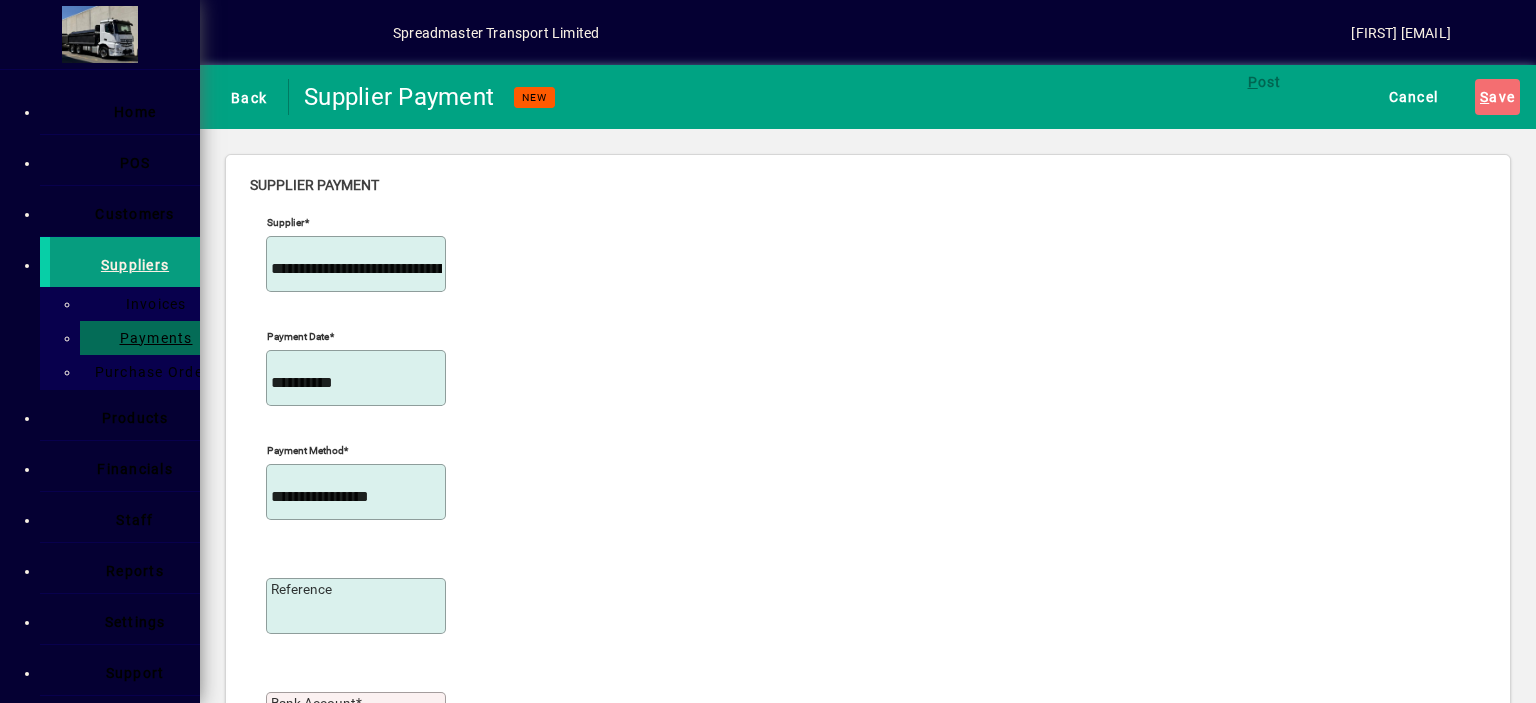 type 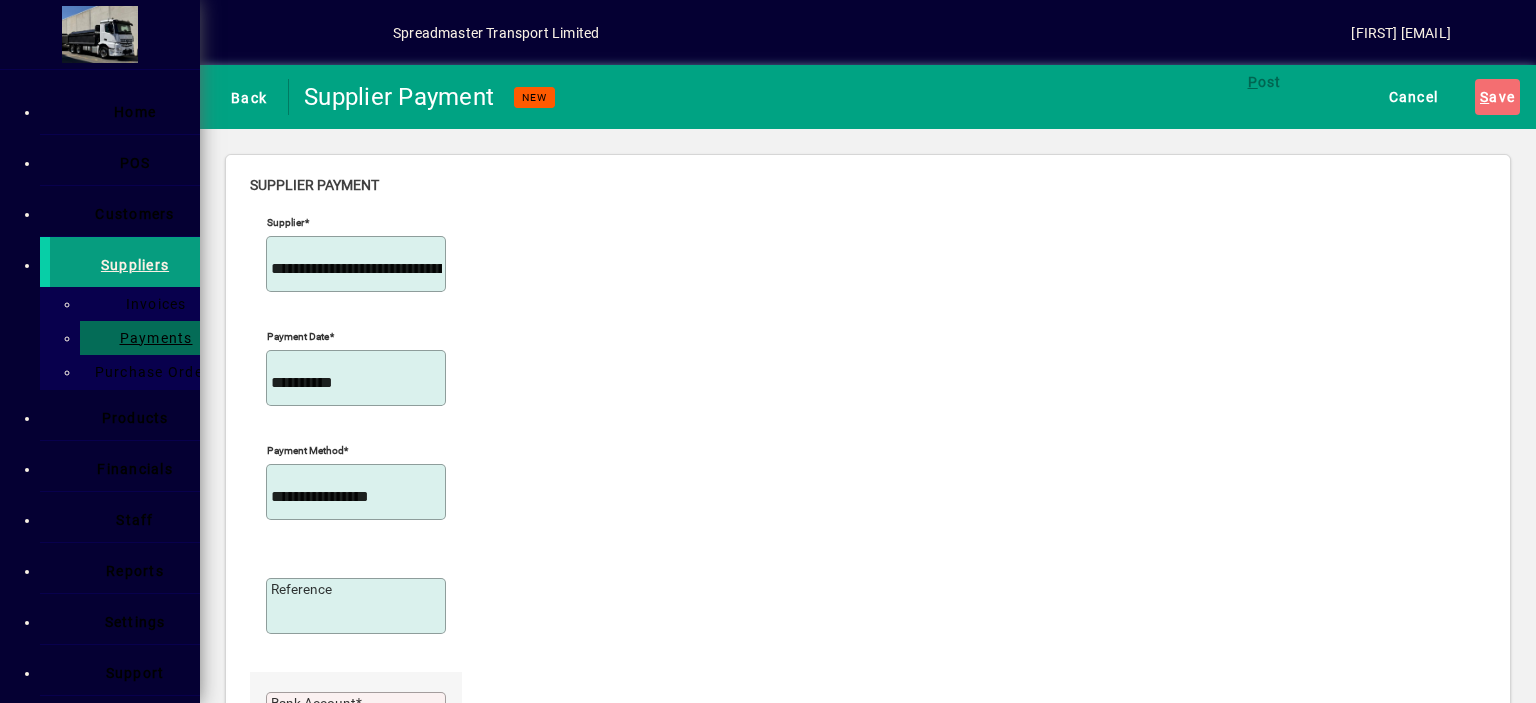 click at bounding box center (442, 725) 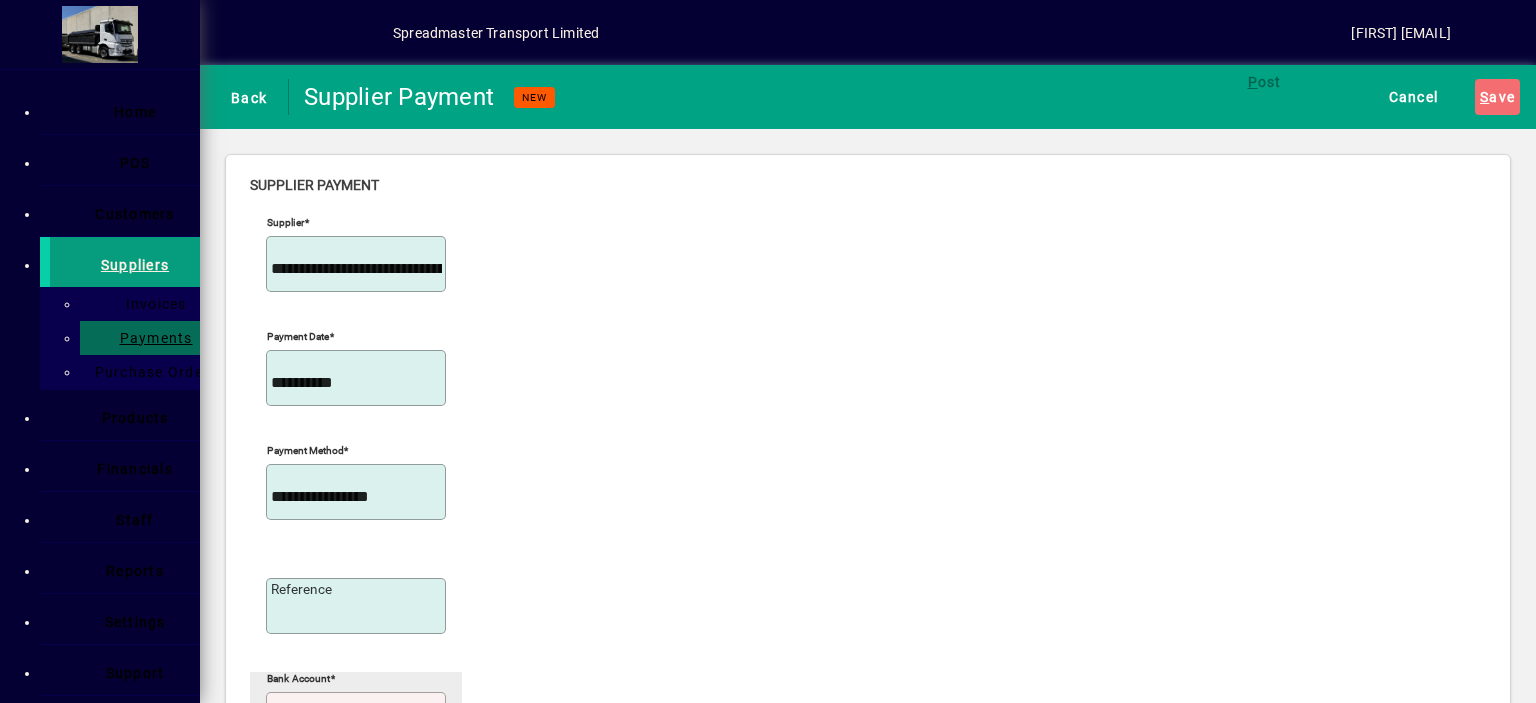 click on "[NUMBER] ASB - Cheque Account - [NUMBER]" at bounding box center [191, 34] 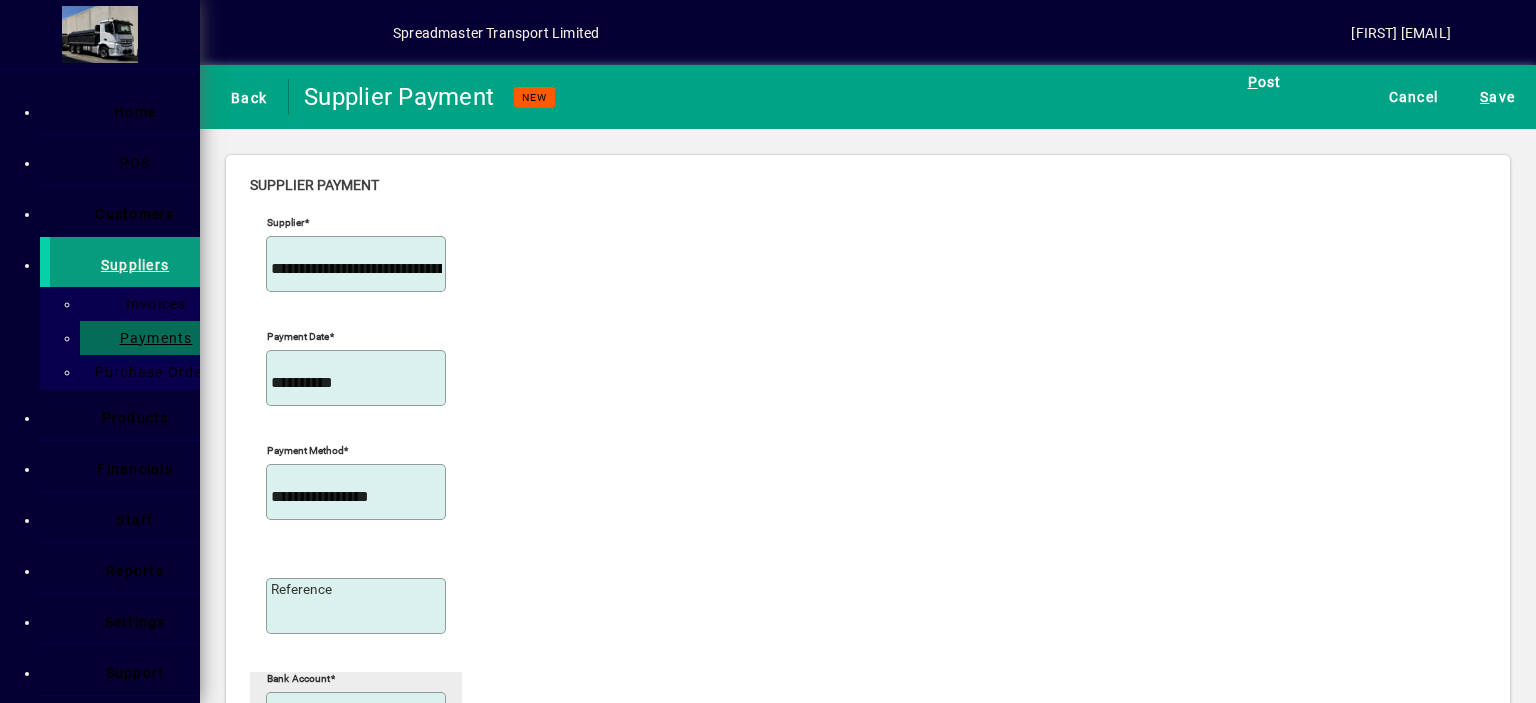 scroll, scrollTop: 184, scrollLeft: 0, axis: vertical 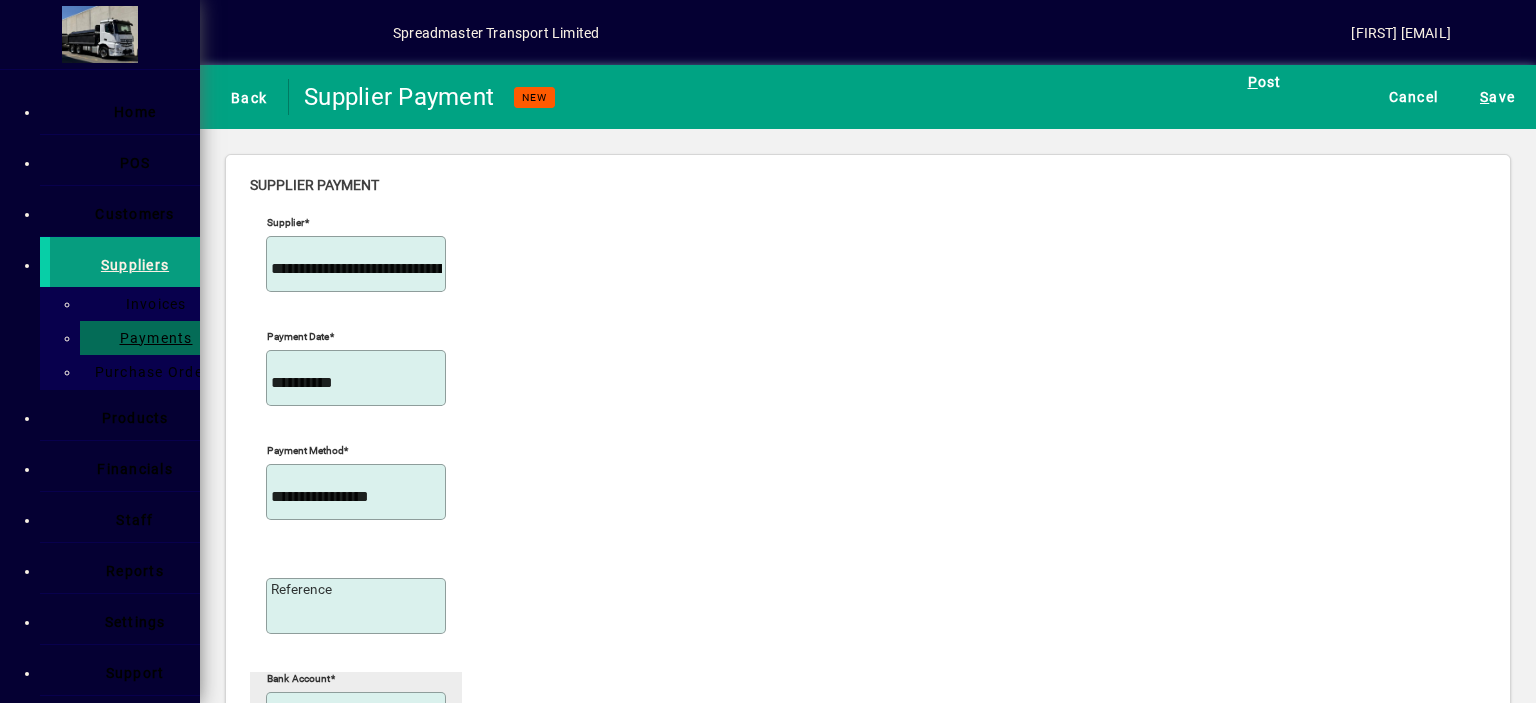 click at bounding box center [1217, 1746] 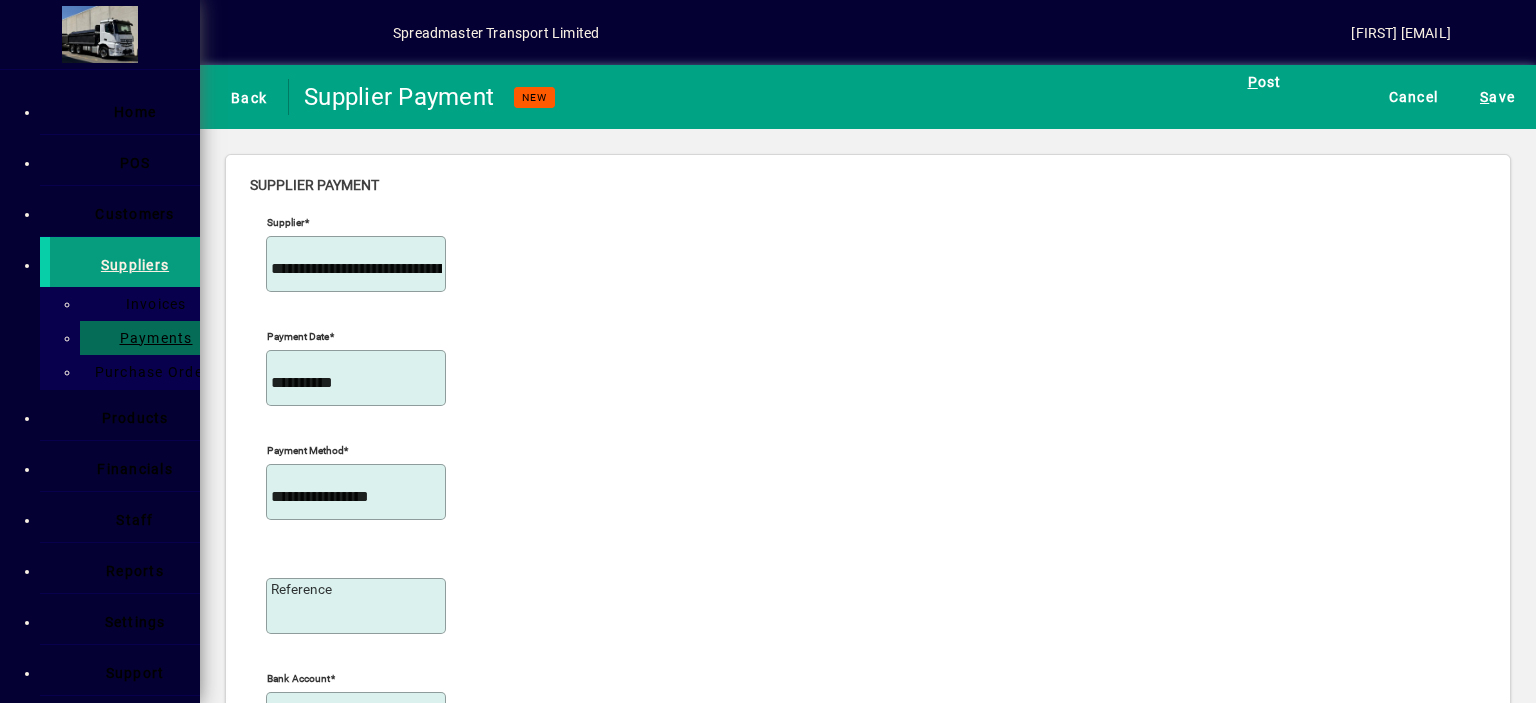 scroll, scrollTop: 0, scrollLeft: 0, axis: both 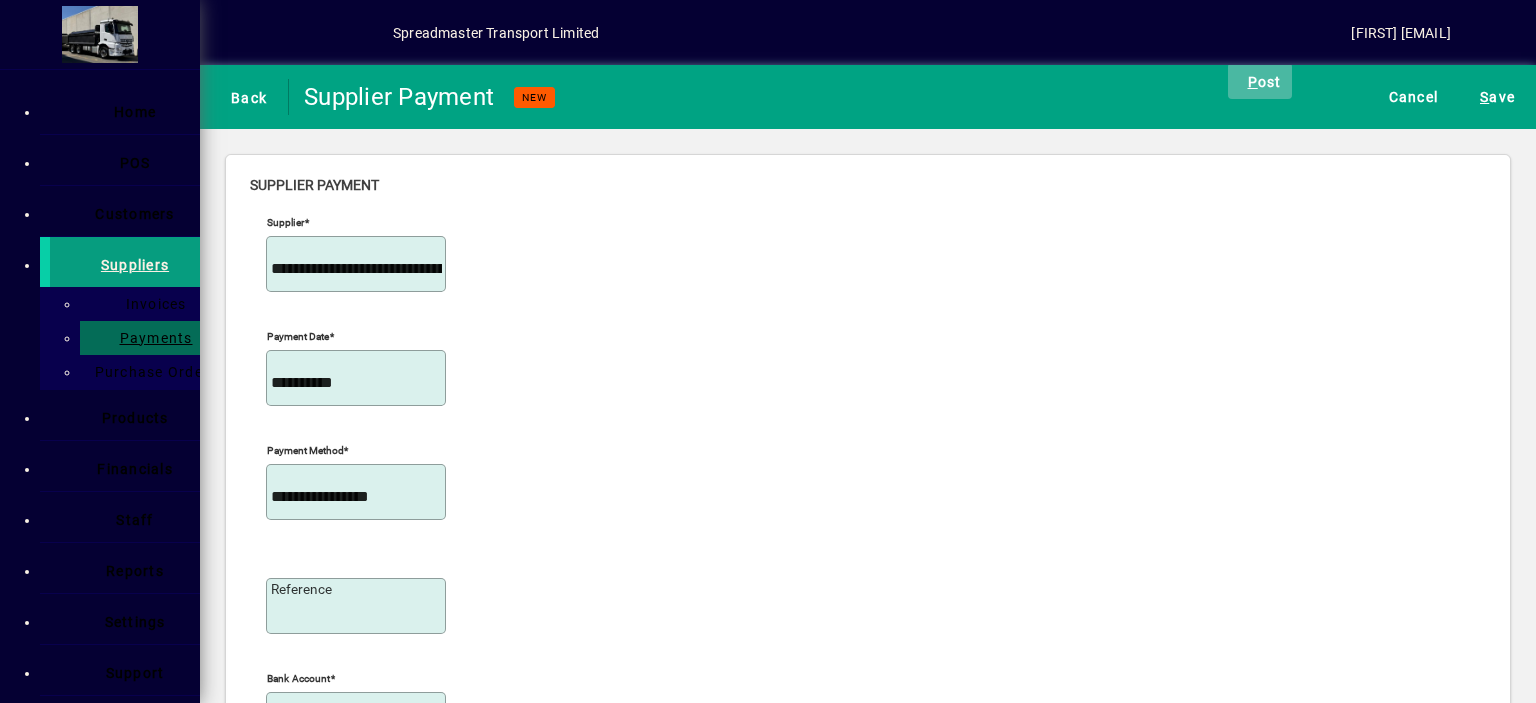 click on "P ost" at bounding box center [1260, 81] 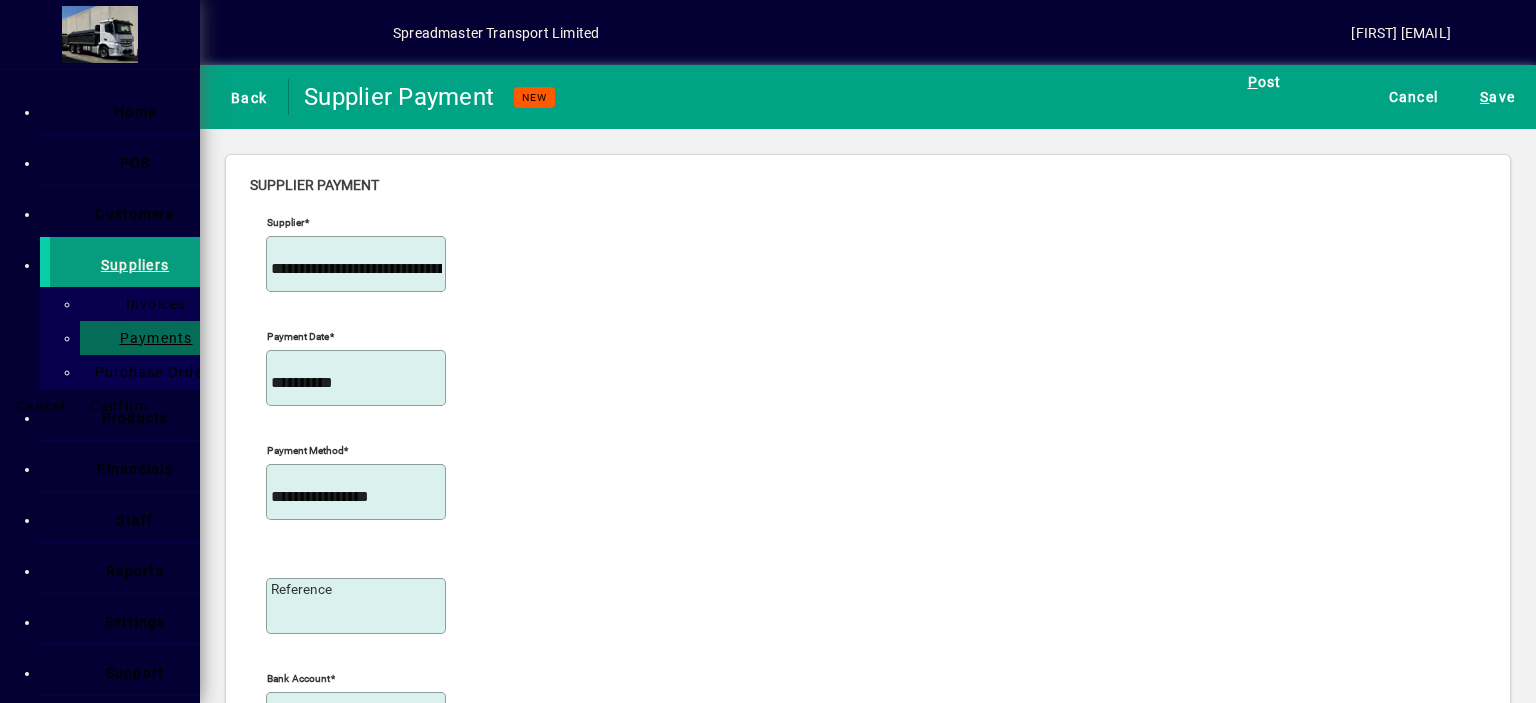 click on "Confirm" at bounding box center [119, 406] 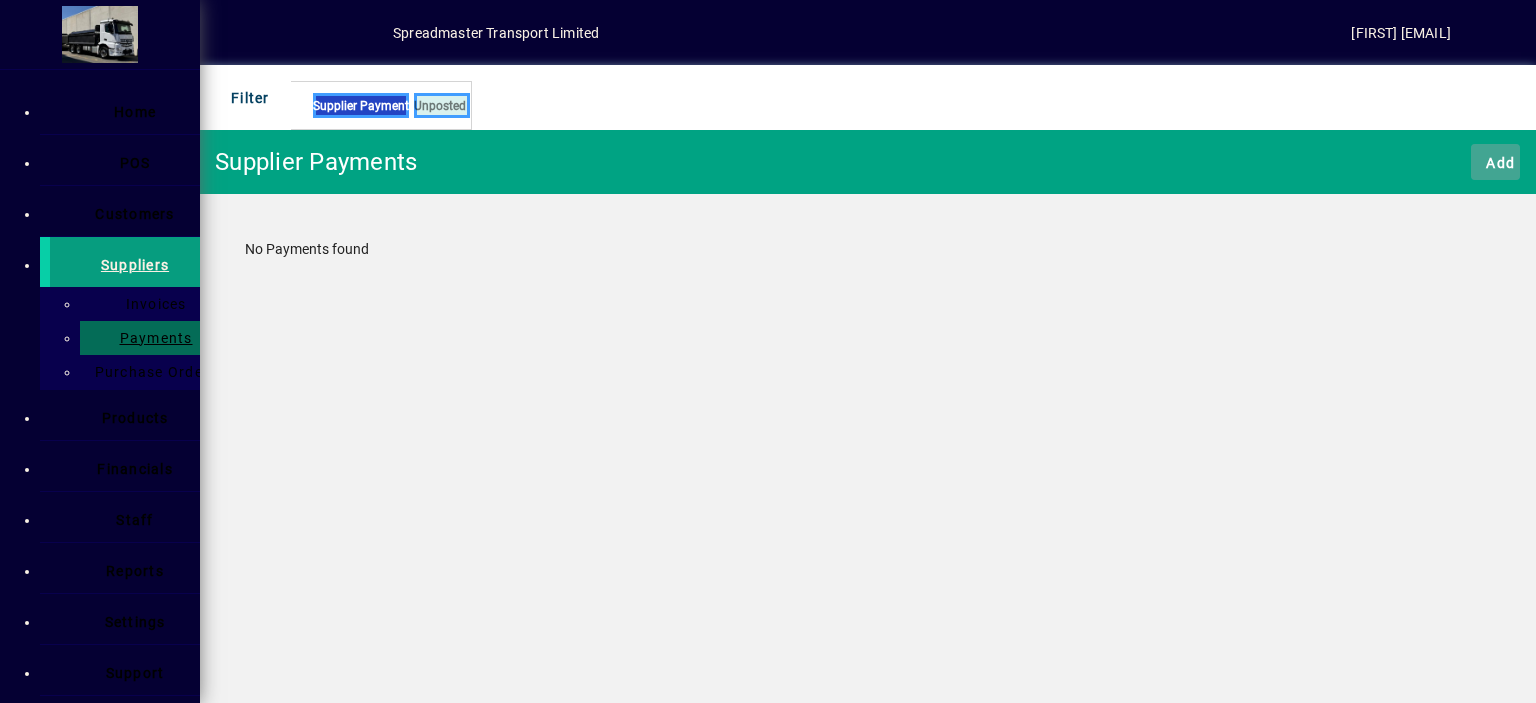 click at bounding box center (1495, 162) 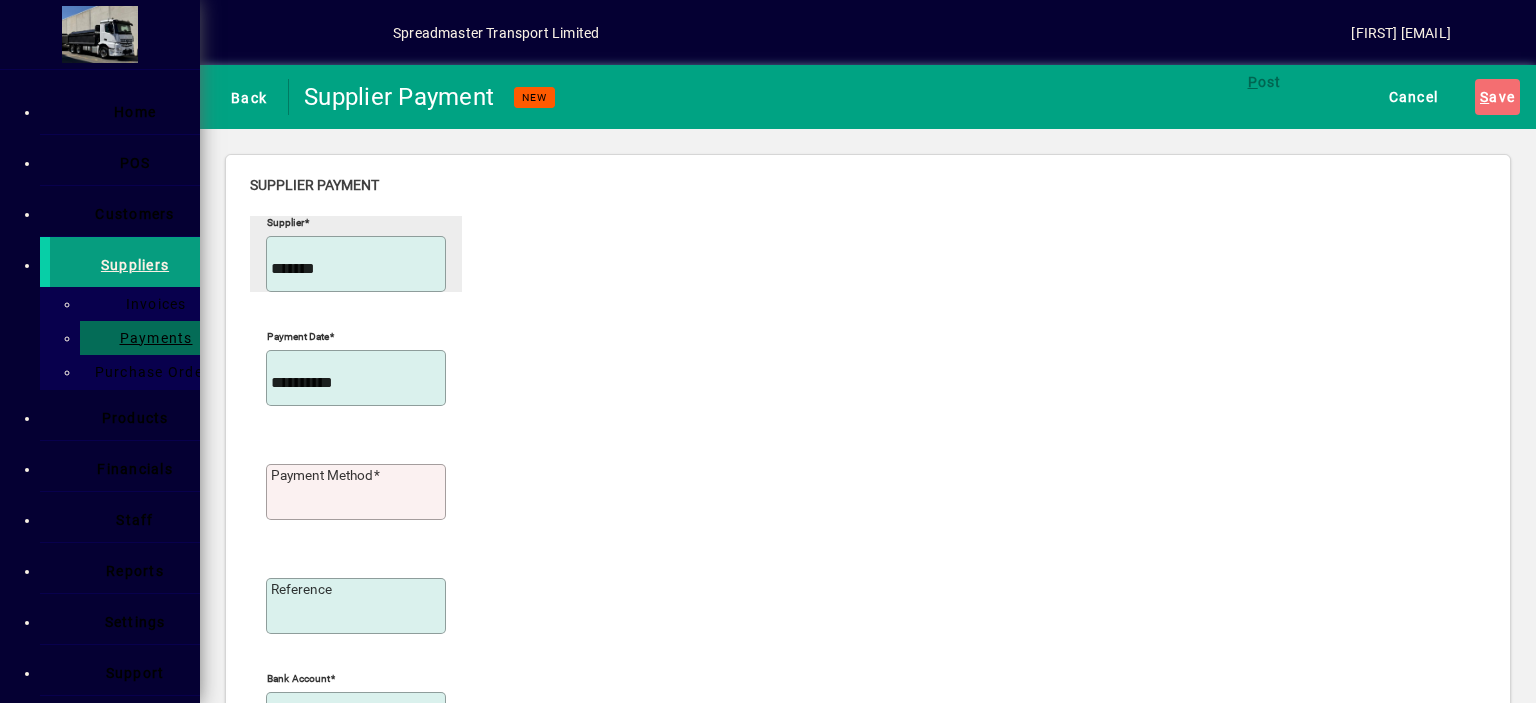 type on "*******" 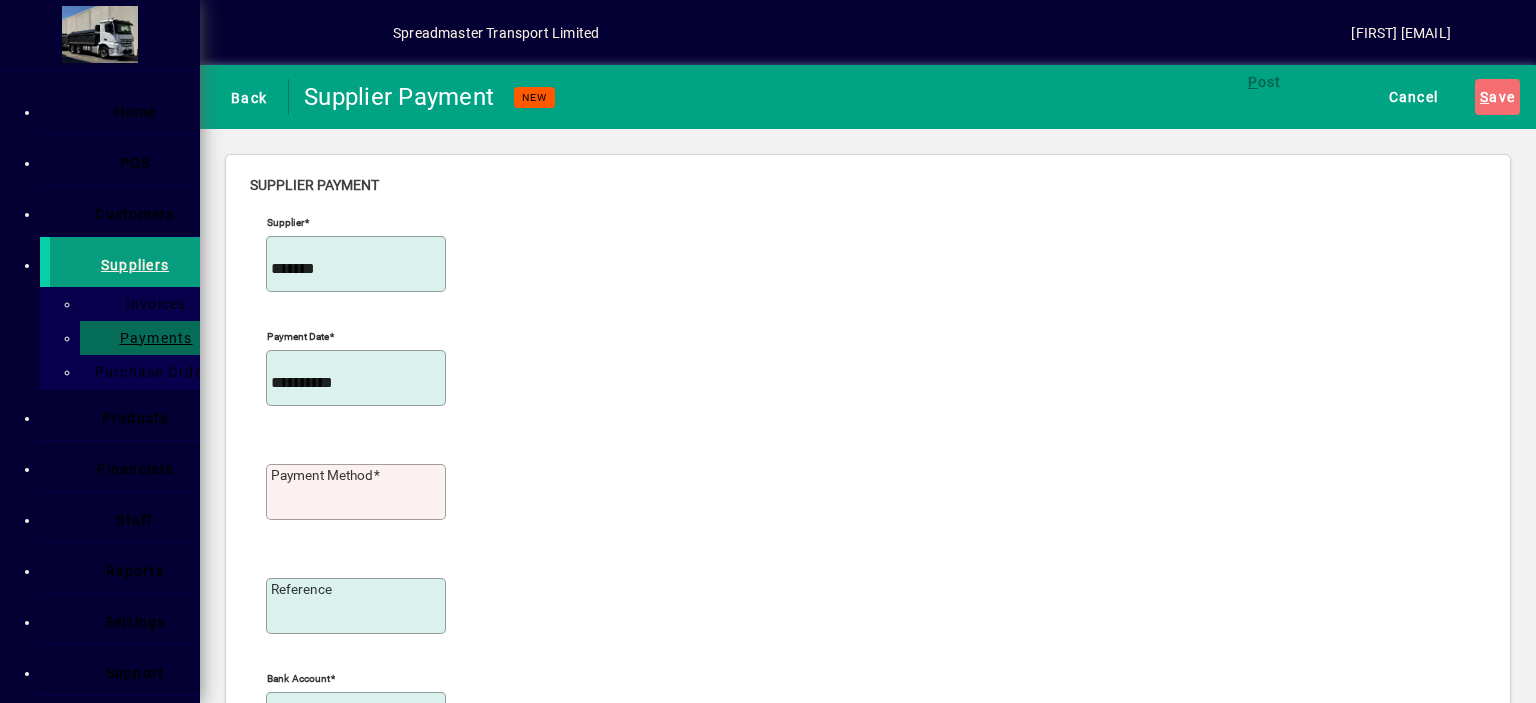 click on "[NUMBER] - Port of Tauranga Ltd" at bounding box center (129, 34) 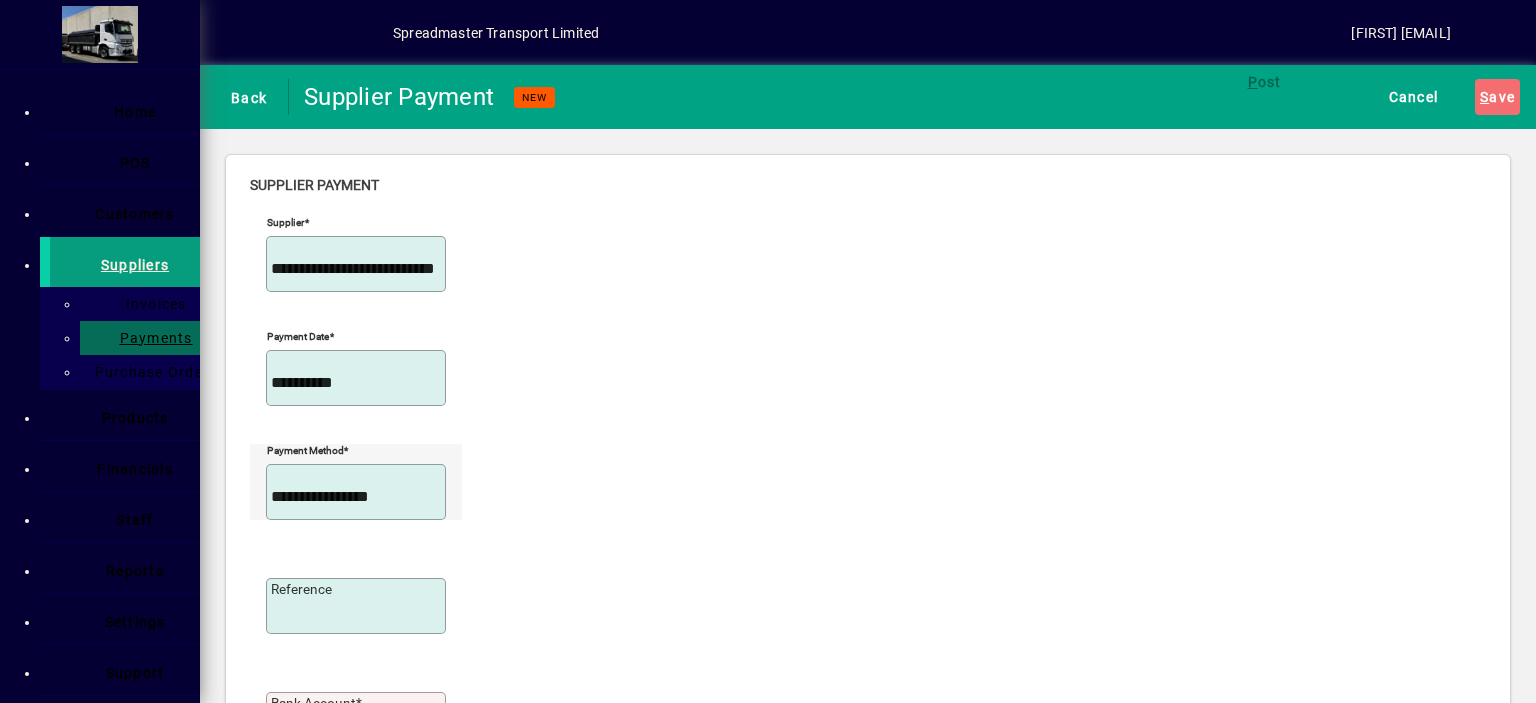 click at bounding box center (442, 497) 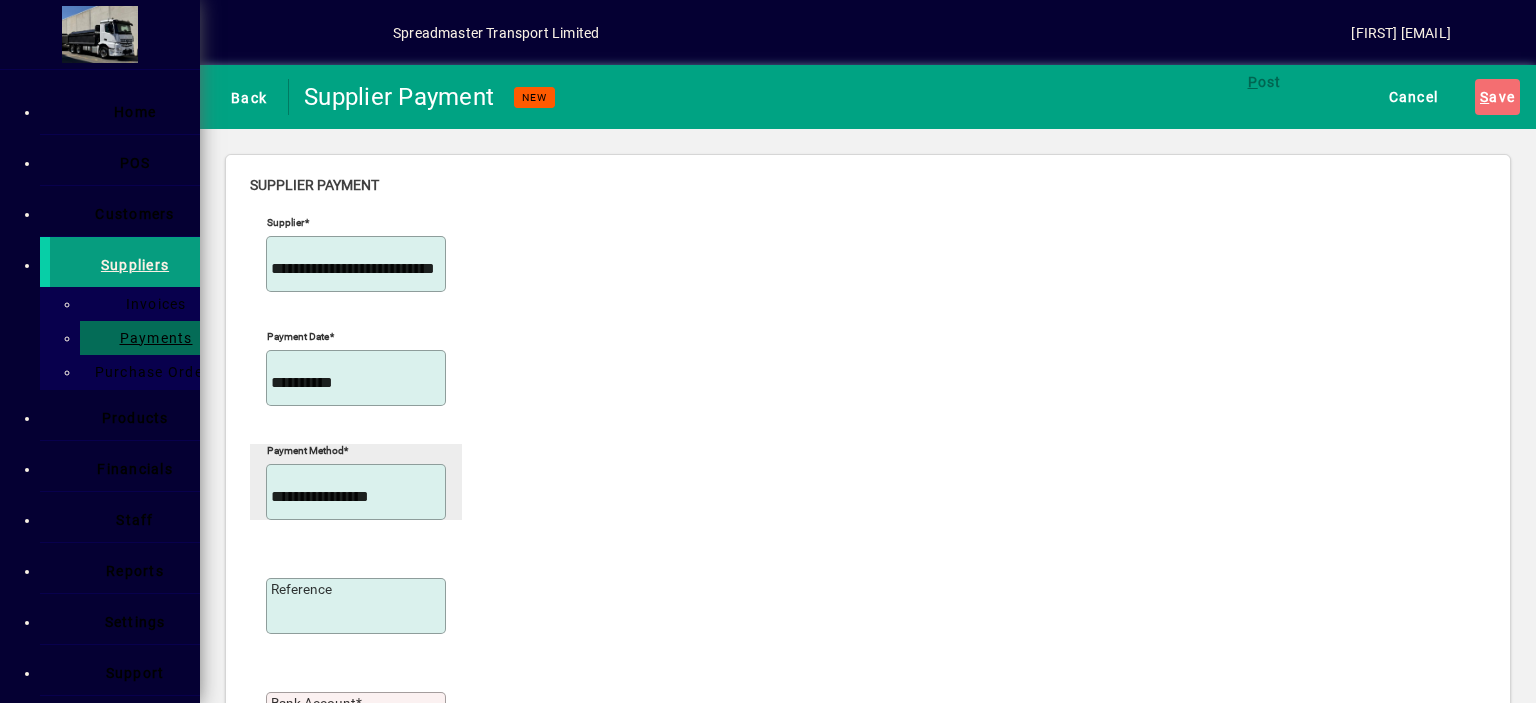 click on "Unallocated Funds ($) [NUMBER] Allocate ($)" at bounding box center [395, 1130] 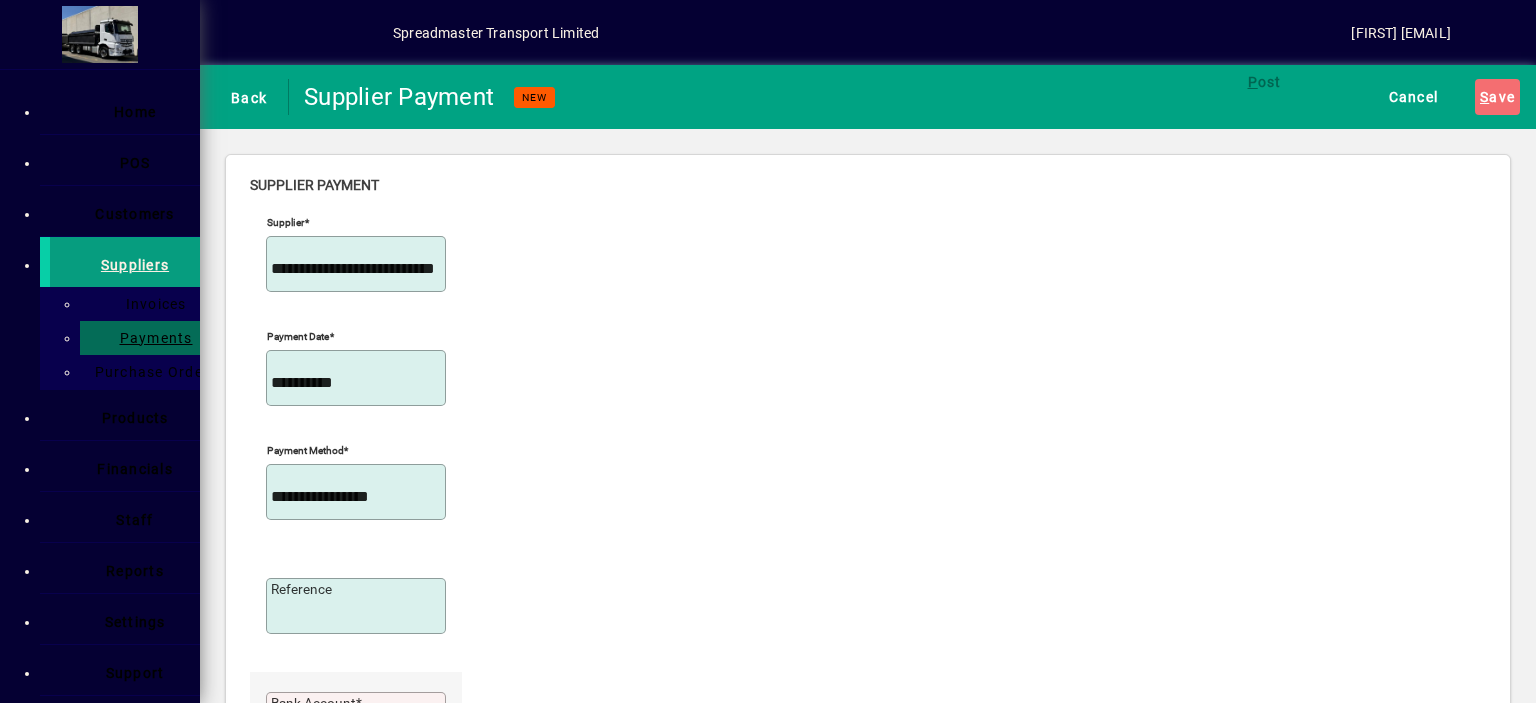 click at bounding box center [442, 725] 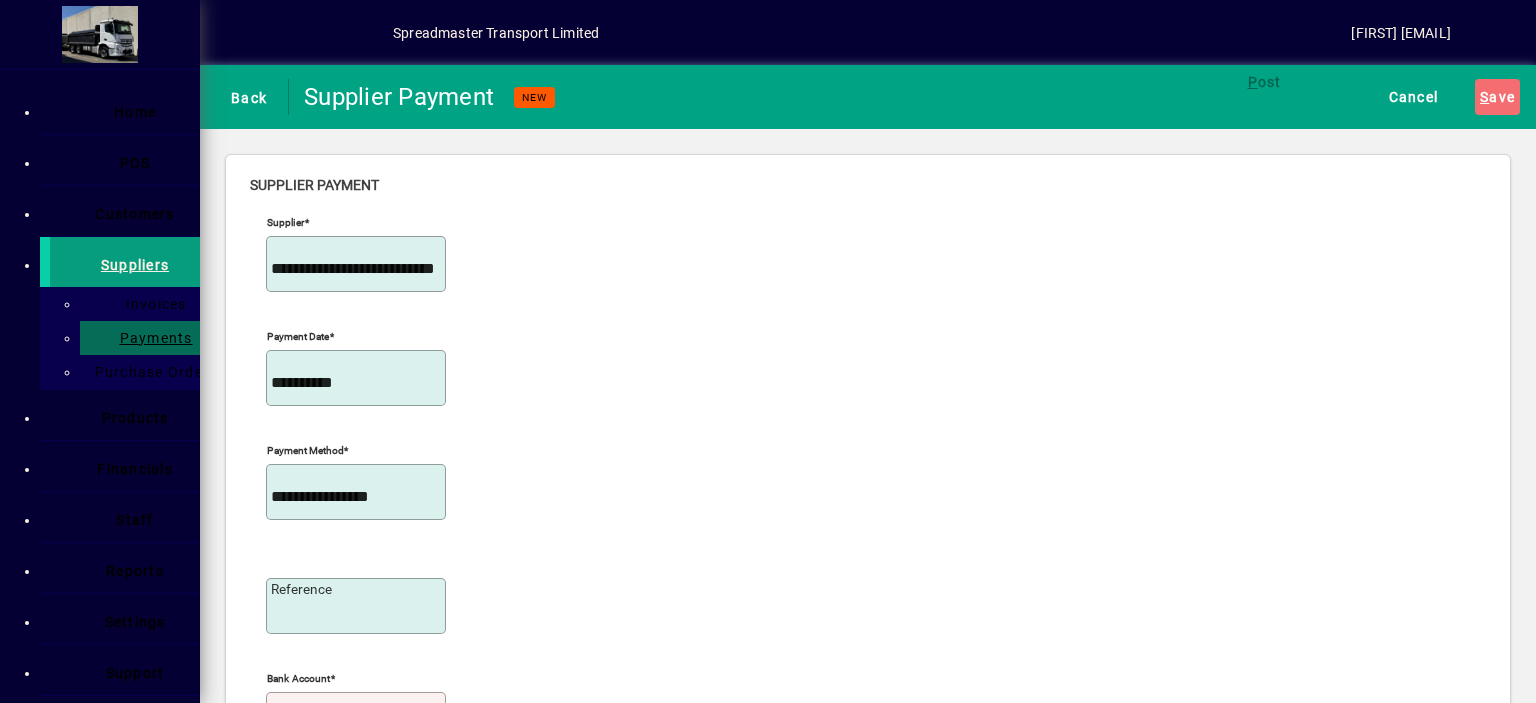drag, startPoint x: 395, startPoint y: 419, endPoint x: 726, endPoint y: 317, distance: 346.35965 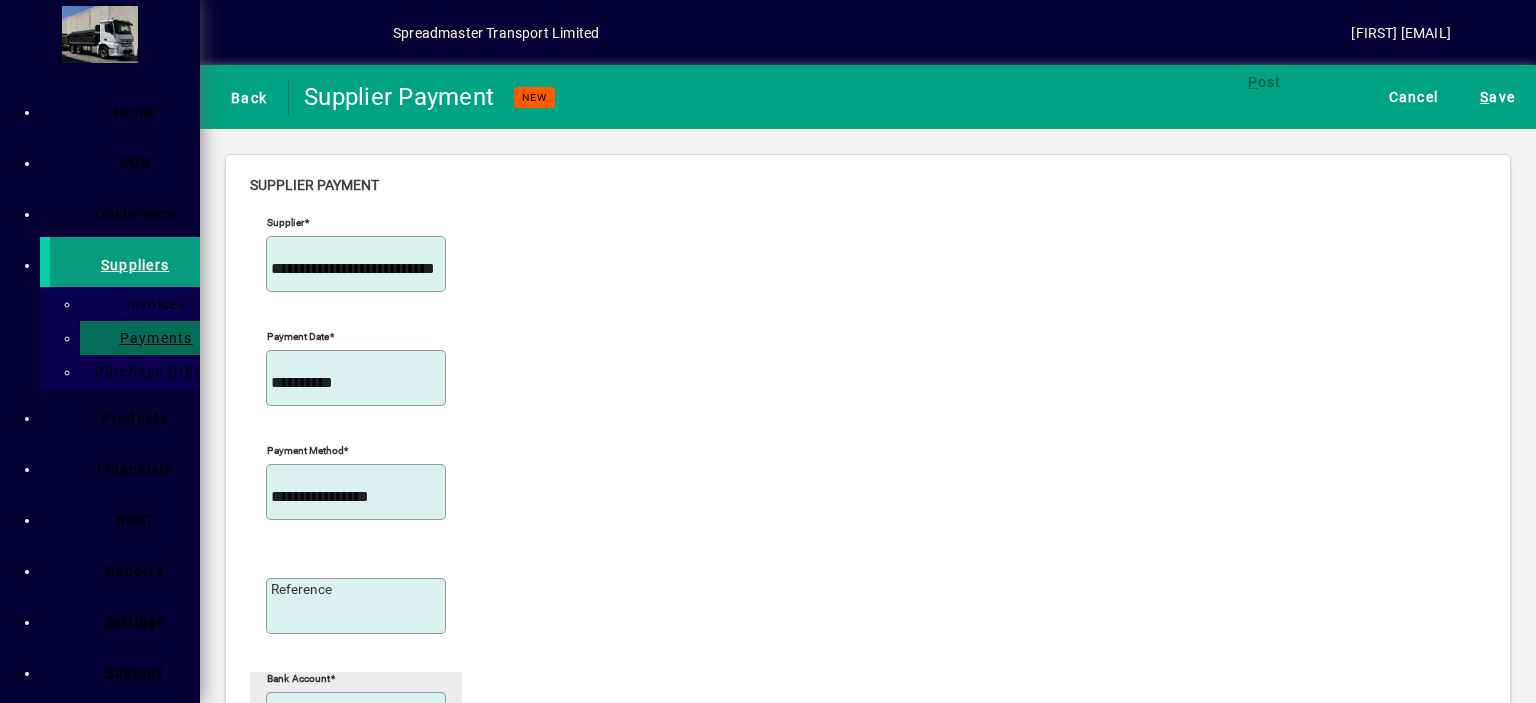 click on "Payment Amount ($)" at bounding box center (356, 948) 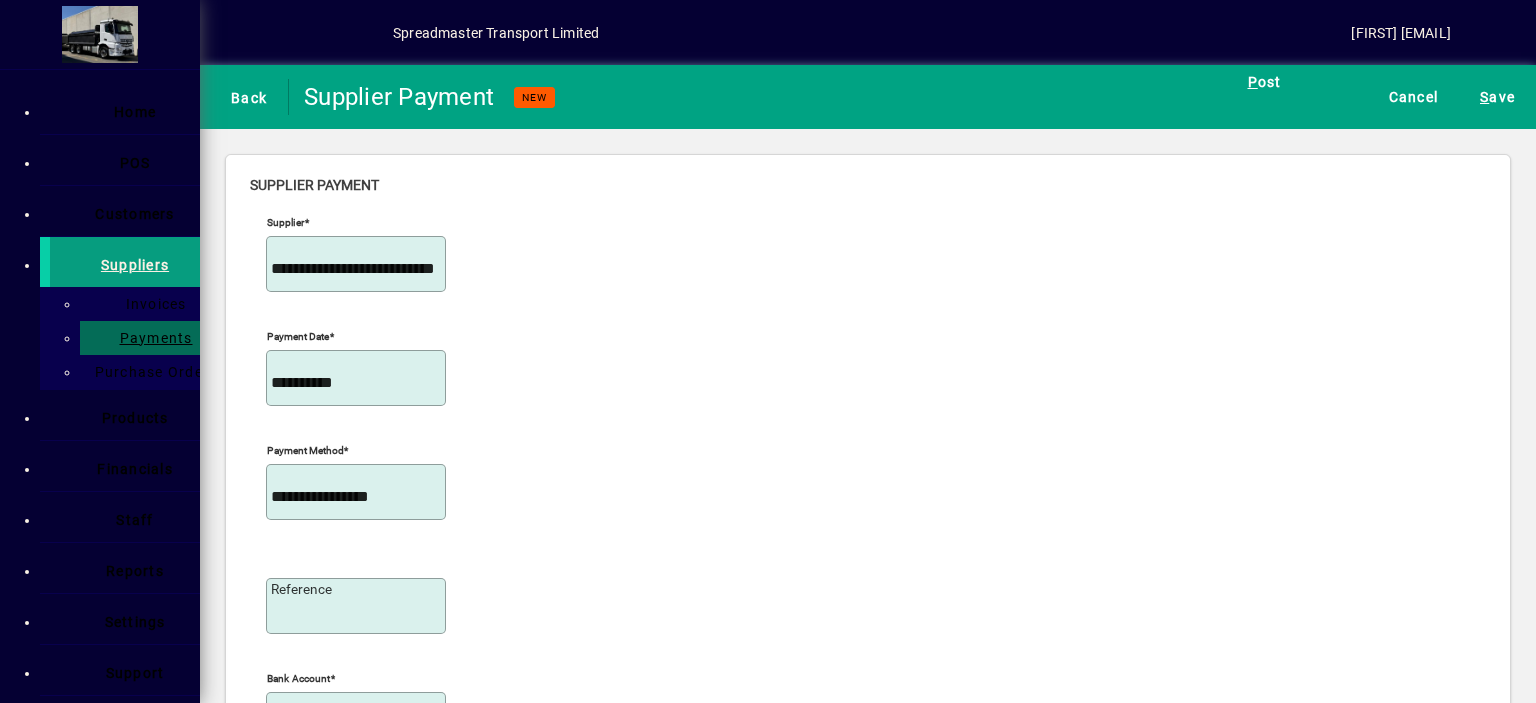 type on "*****" 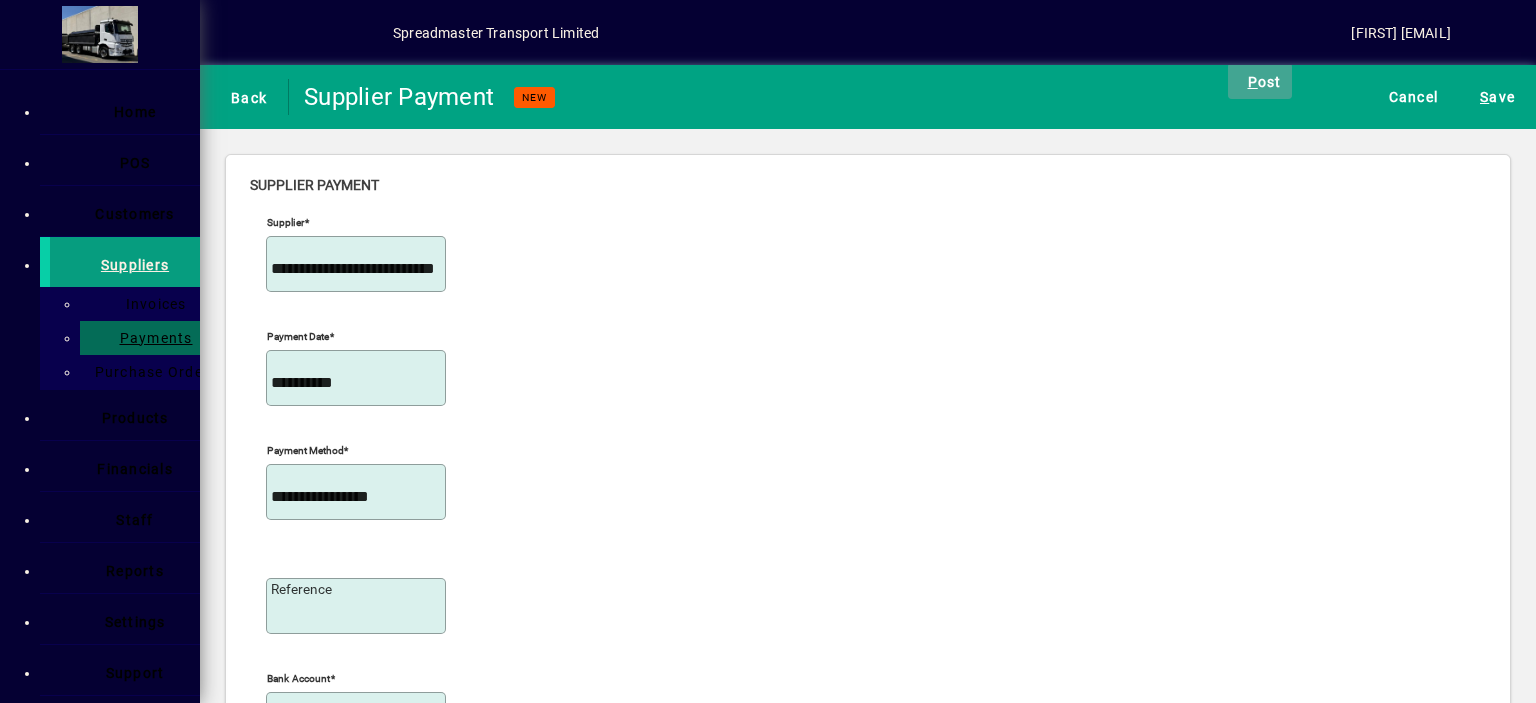 click on "P ost" at bounding box center [1260, 81] 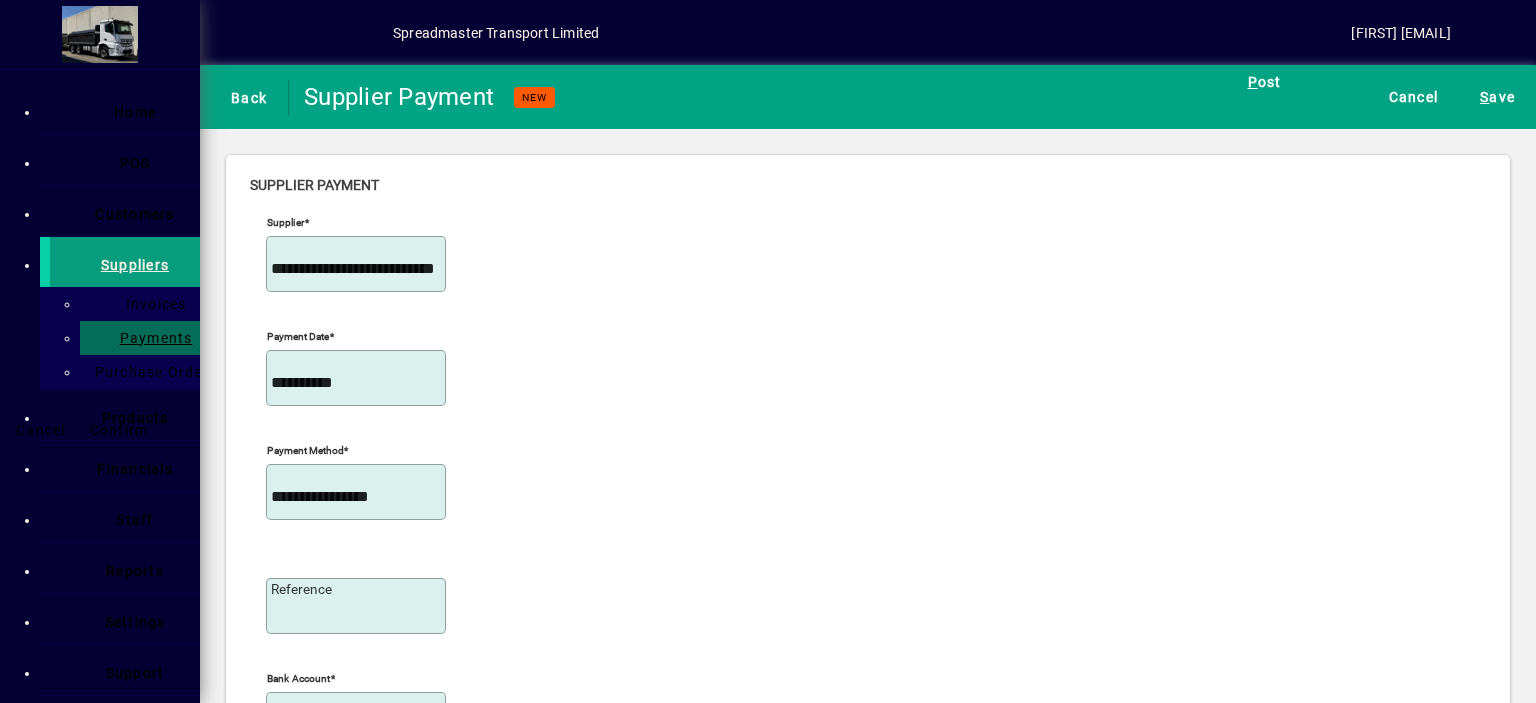 click on "Confirm" at bounding box center [119, 430] 